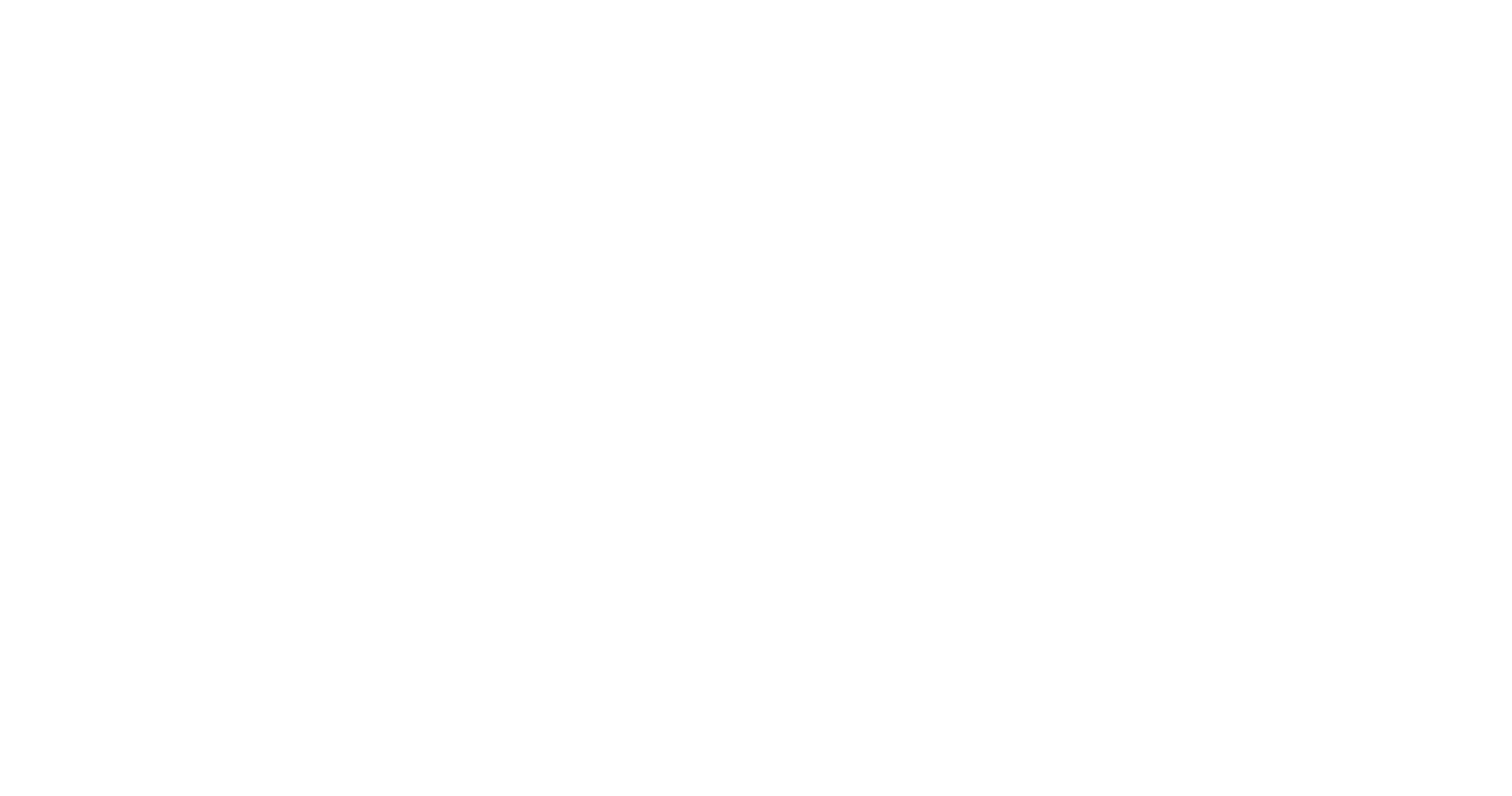 scroll, scrollTop: 0, scrollLeft: 0, axis: both 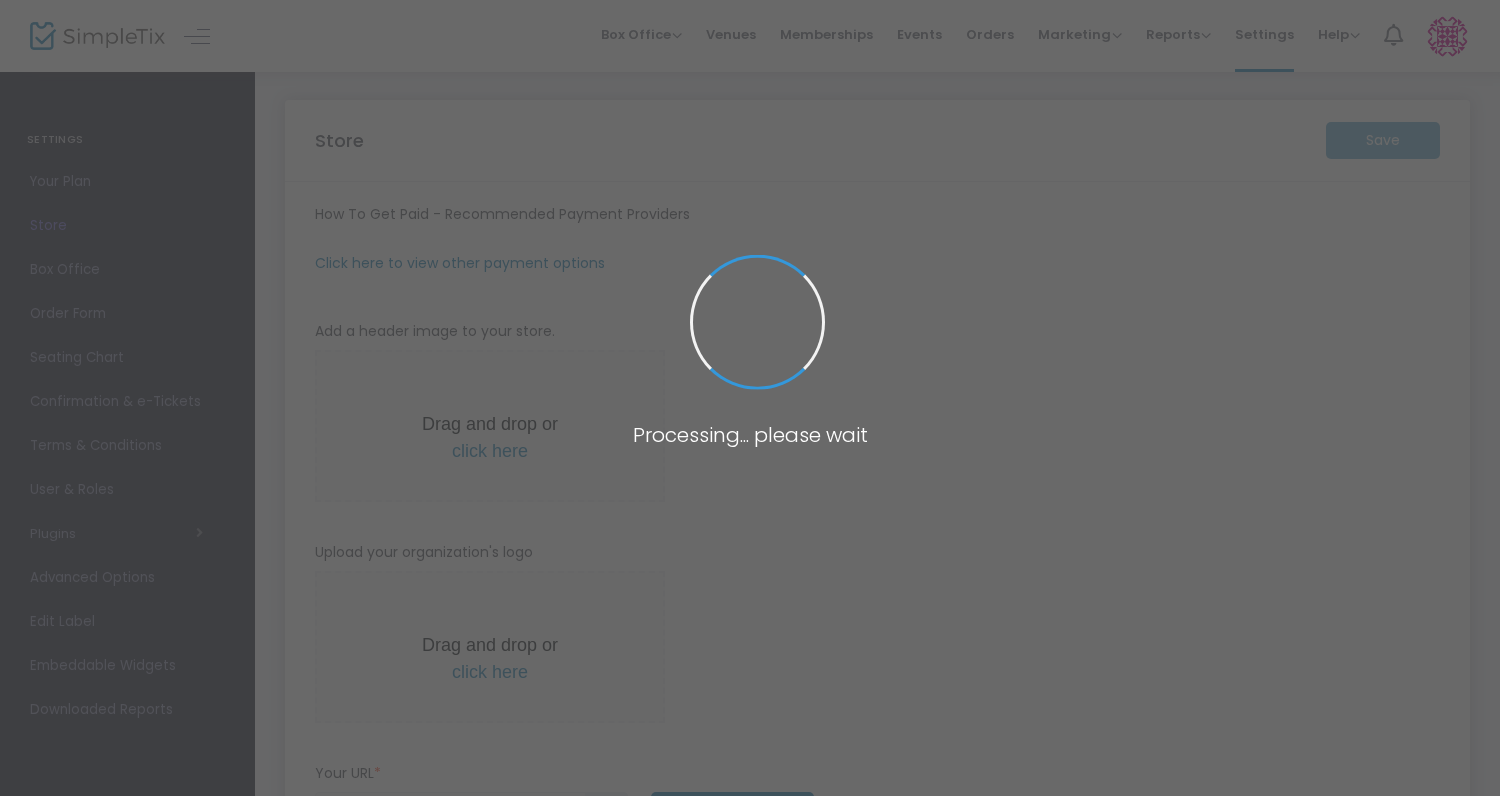 type on "https://MariettaTheatreSquare" 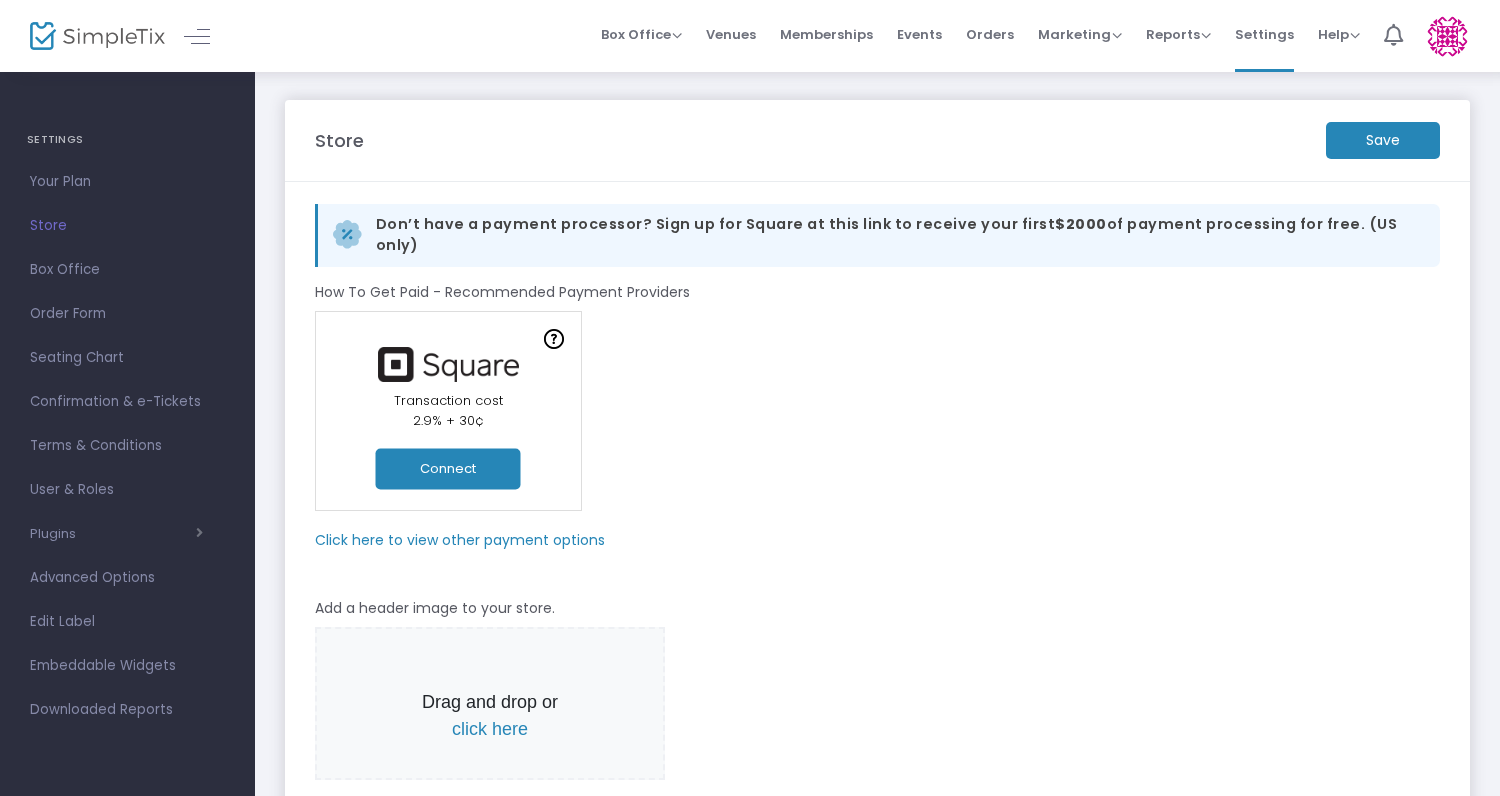 click on "Connect" 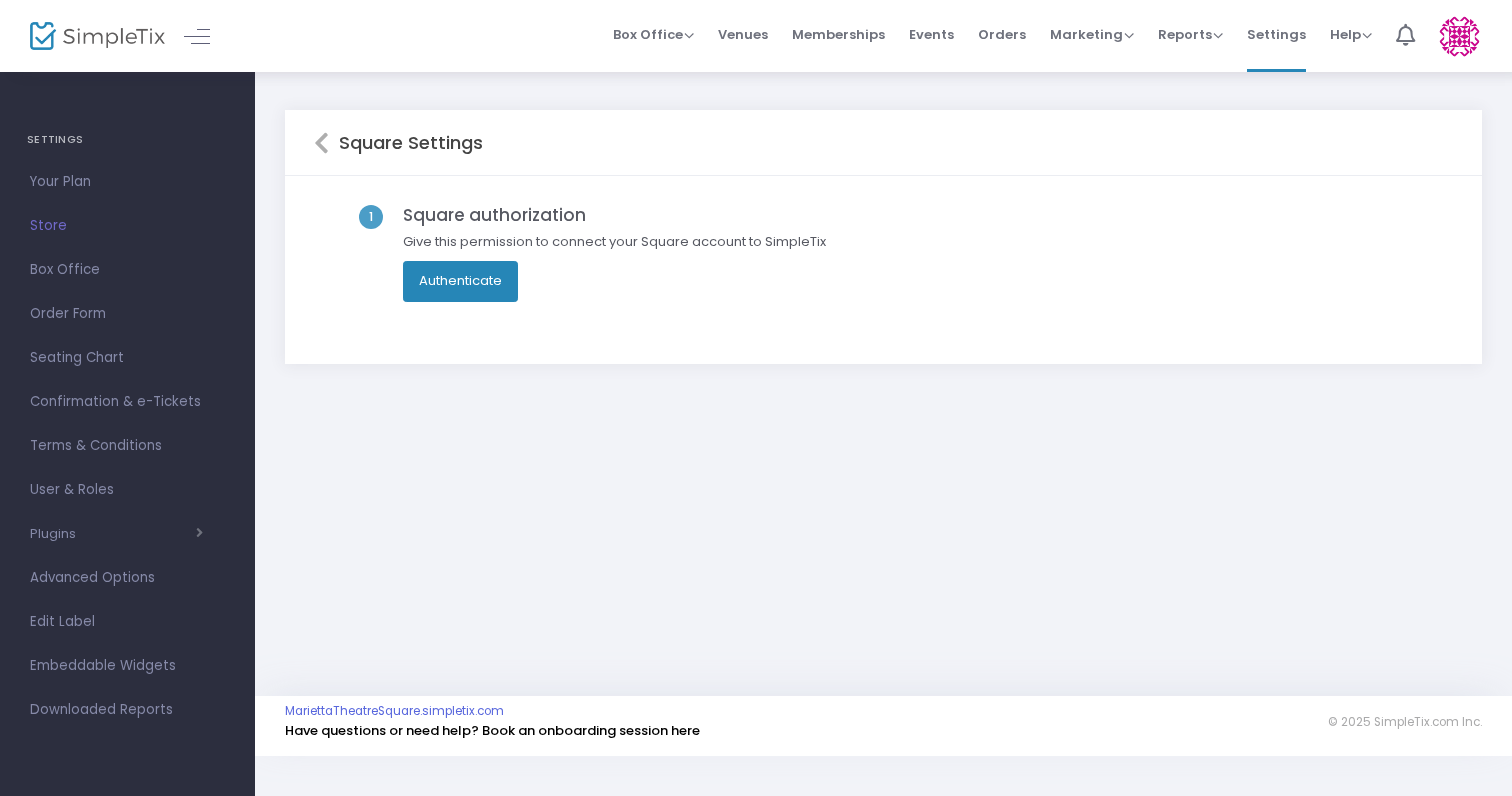 click on "Authenticate" 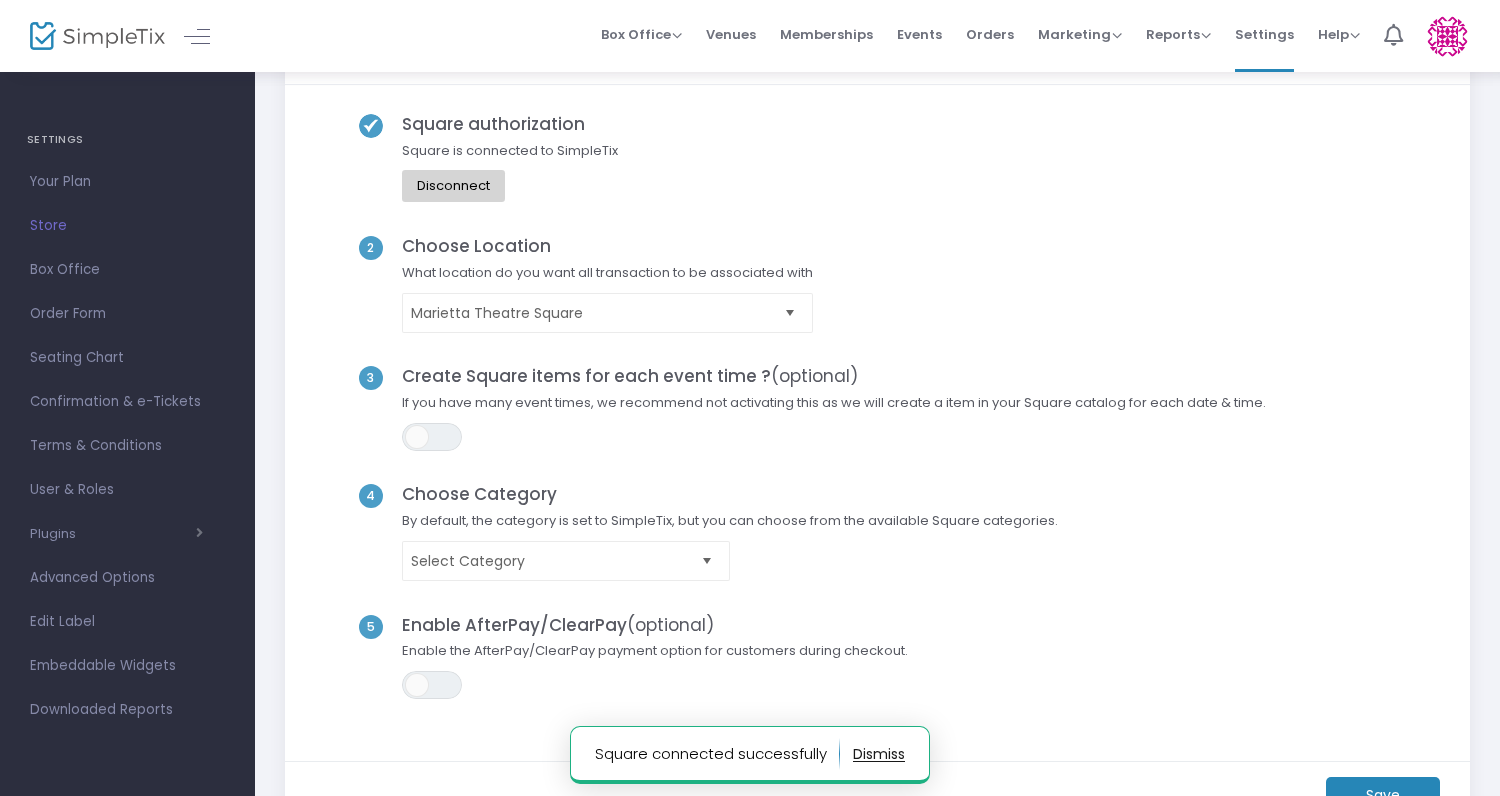 scroll, scrollTop: 105, scrollLeft: 0, axis: vertical 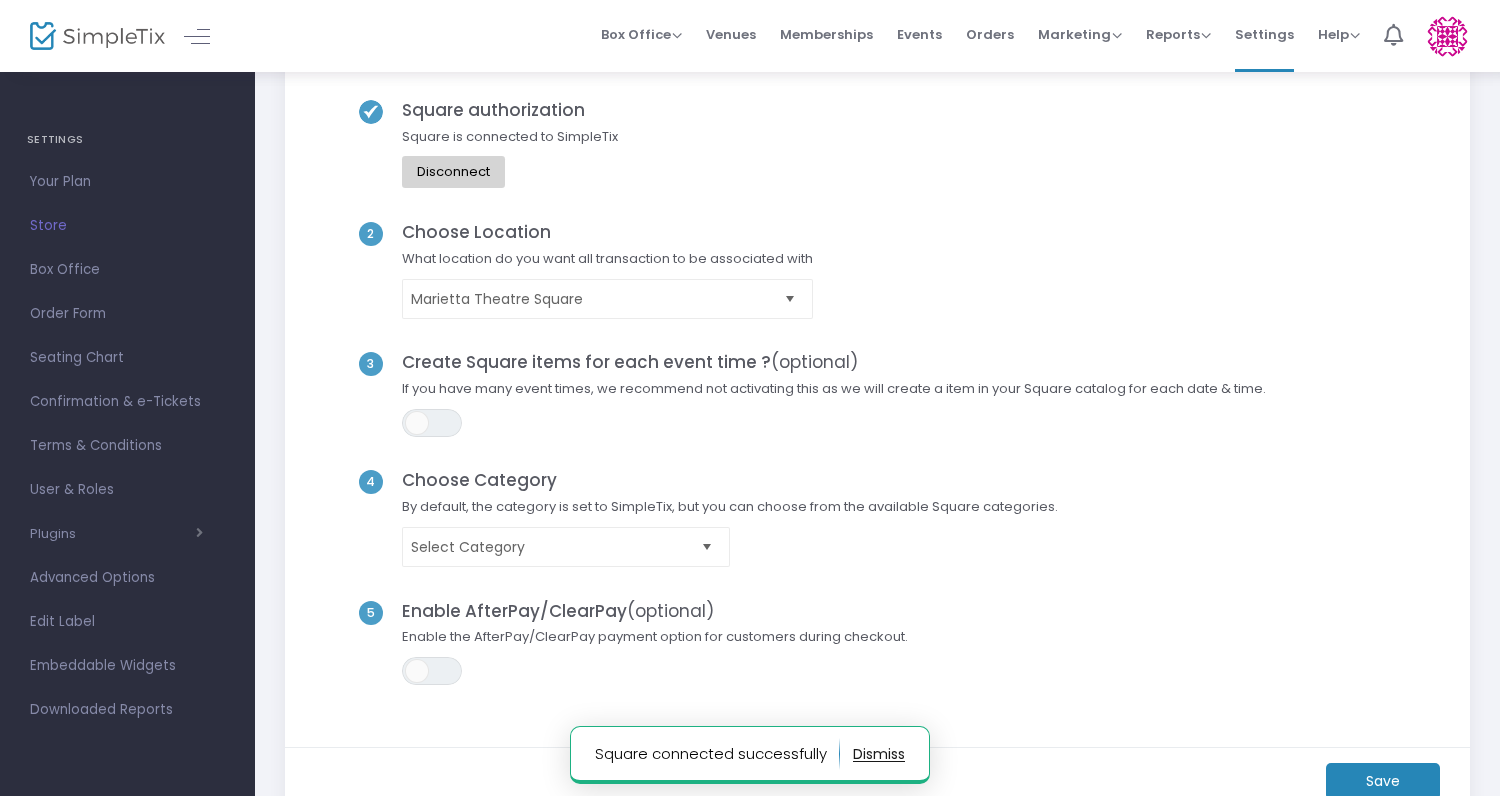 click at bounding box center (790, 298) 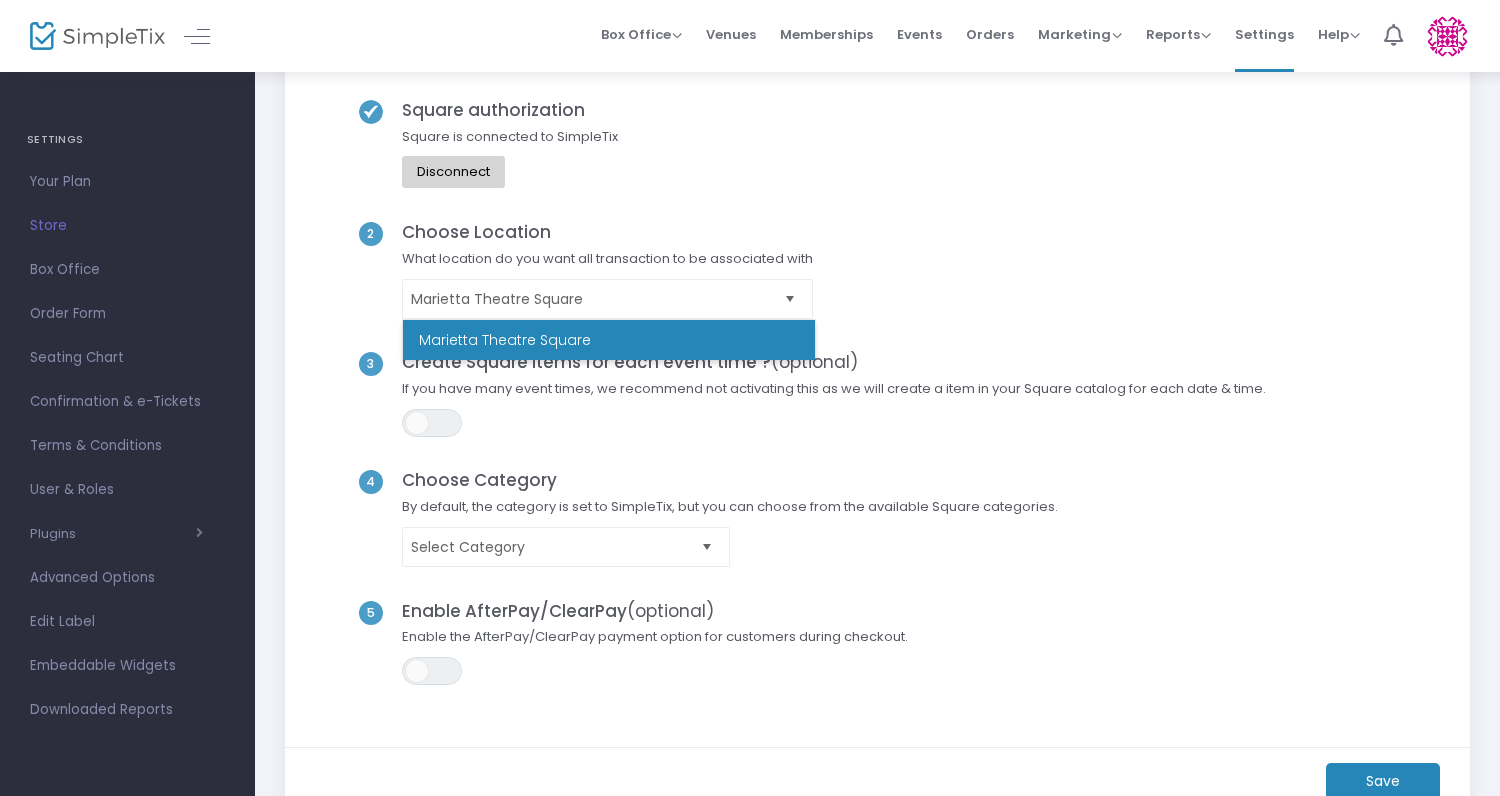 click on "2 Choose Location What location do you want all transaction to be associated with  Marietta Theatre Square" 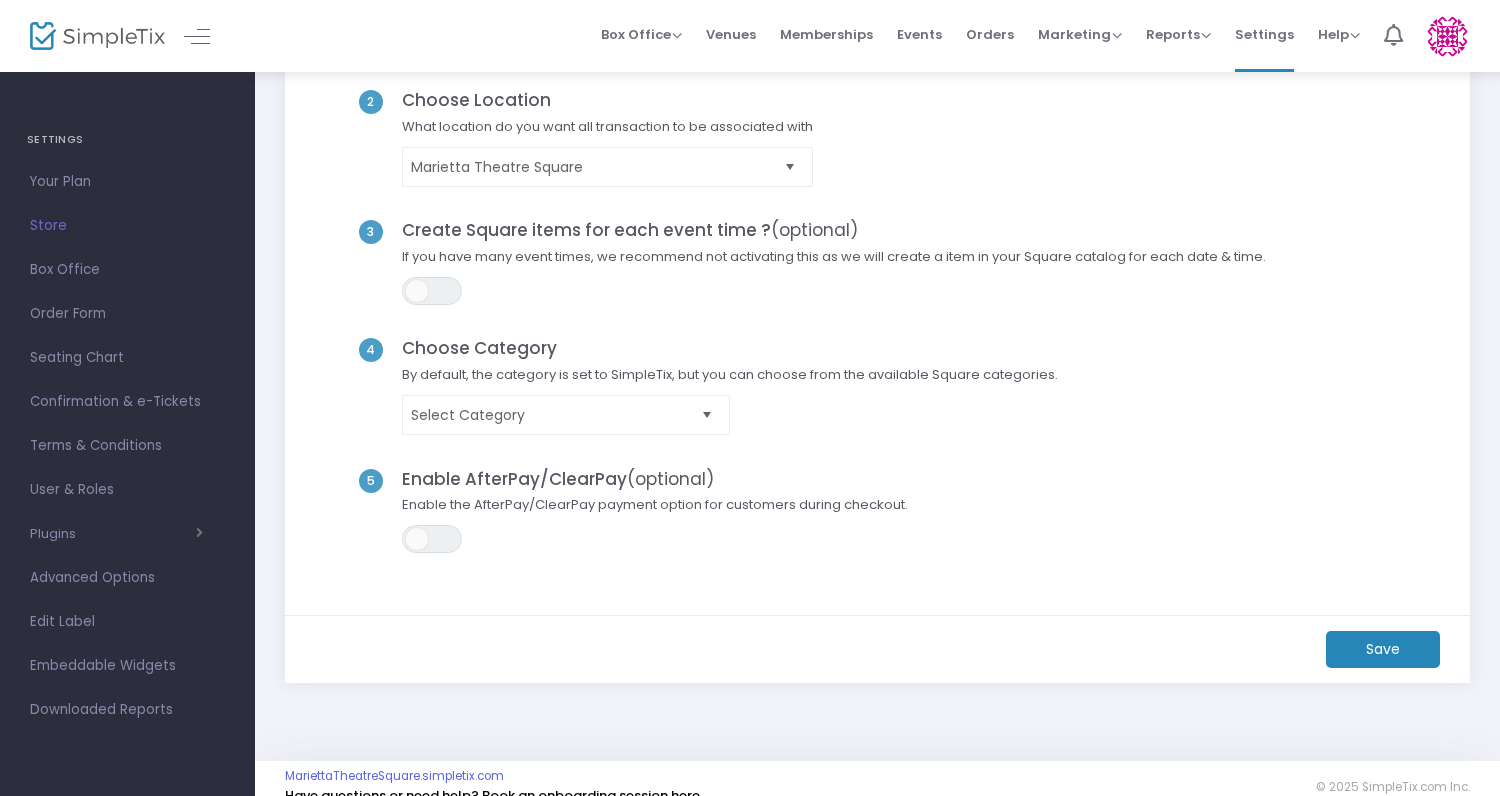 scroll, scrollTop: 243, scrollLeft: 0, axis: vertical 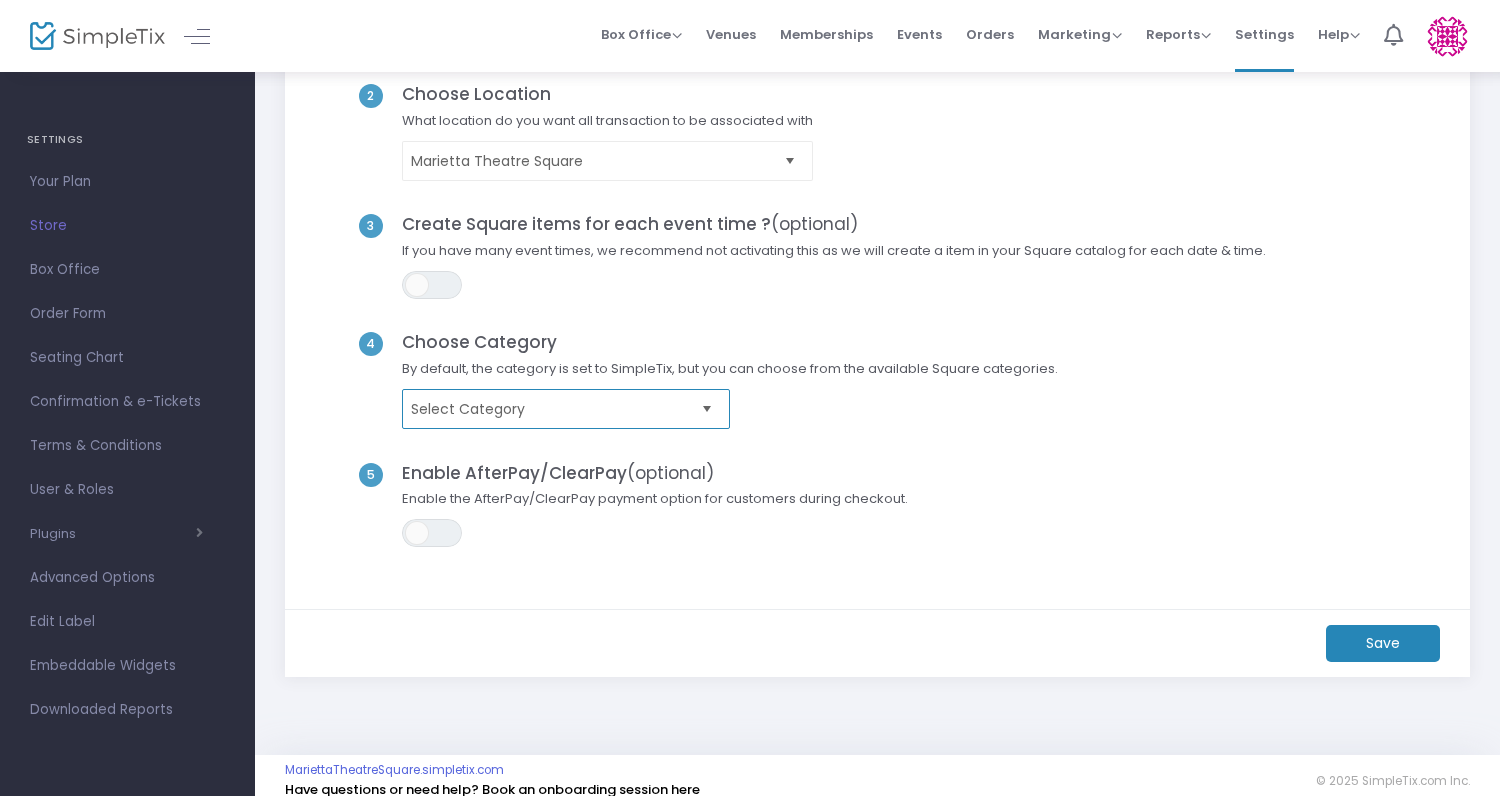 click on "Select Category" at bounding box center [552, 409] 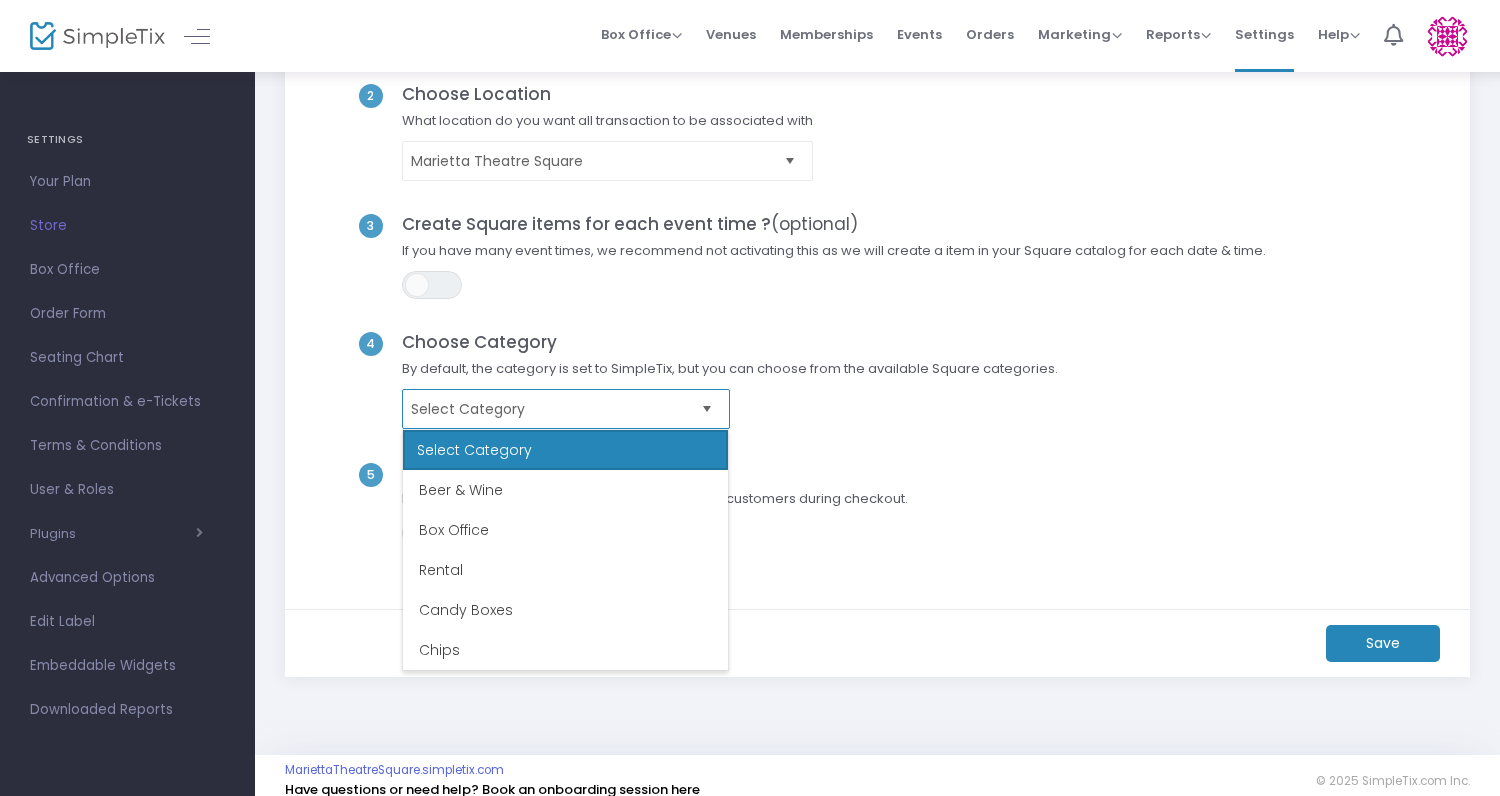 click on "Select Category" at bounding box center (552, 409) 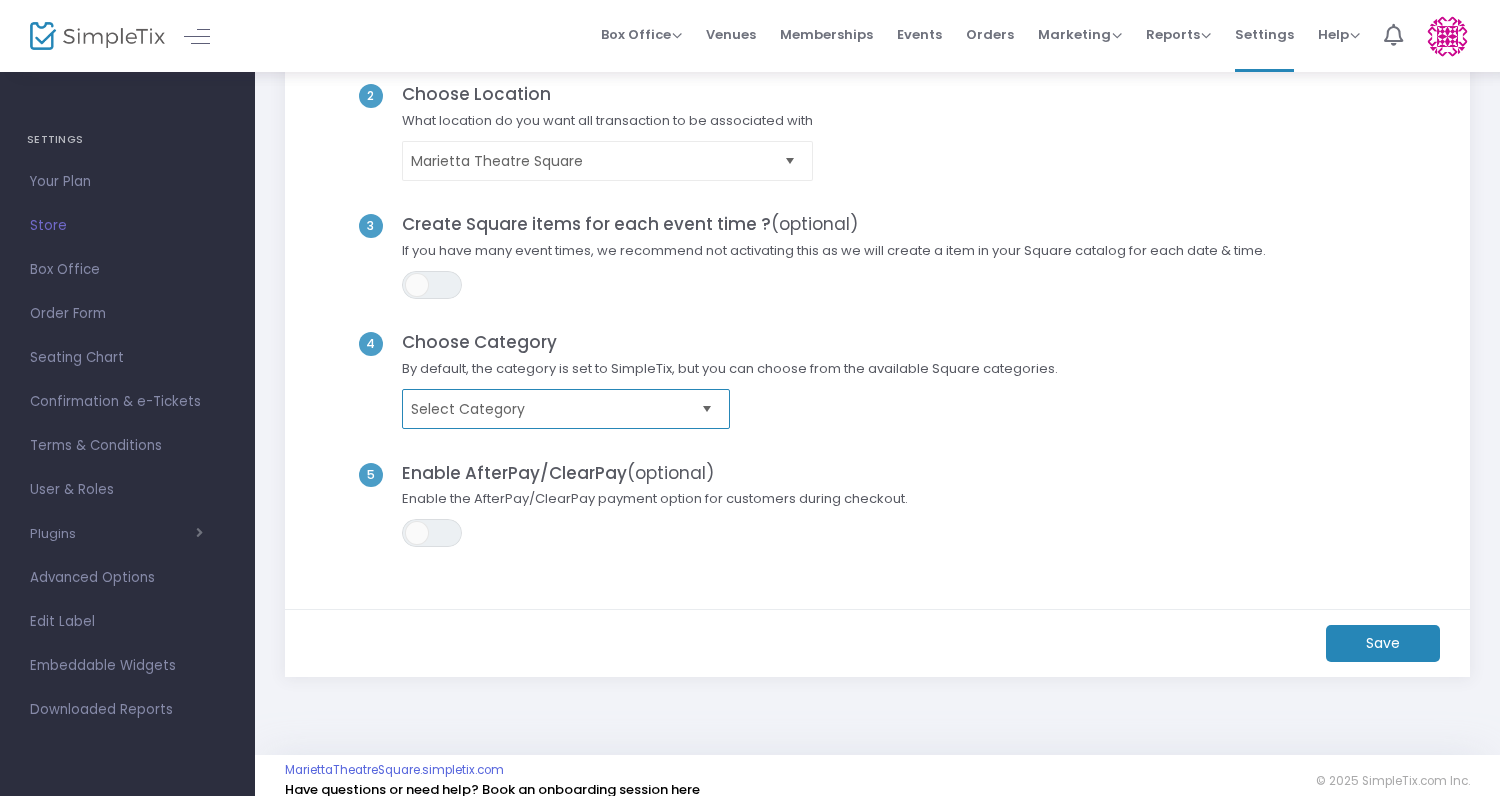 click at bounding box center [707, 408] 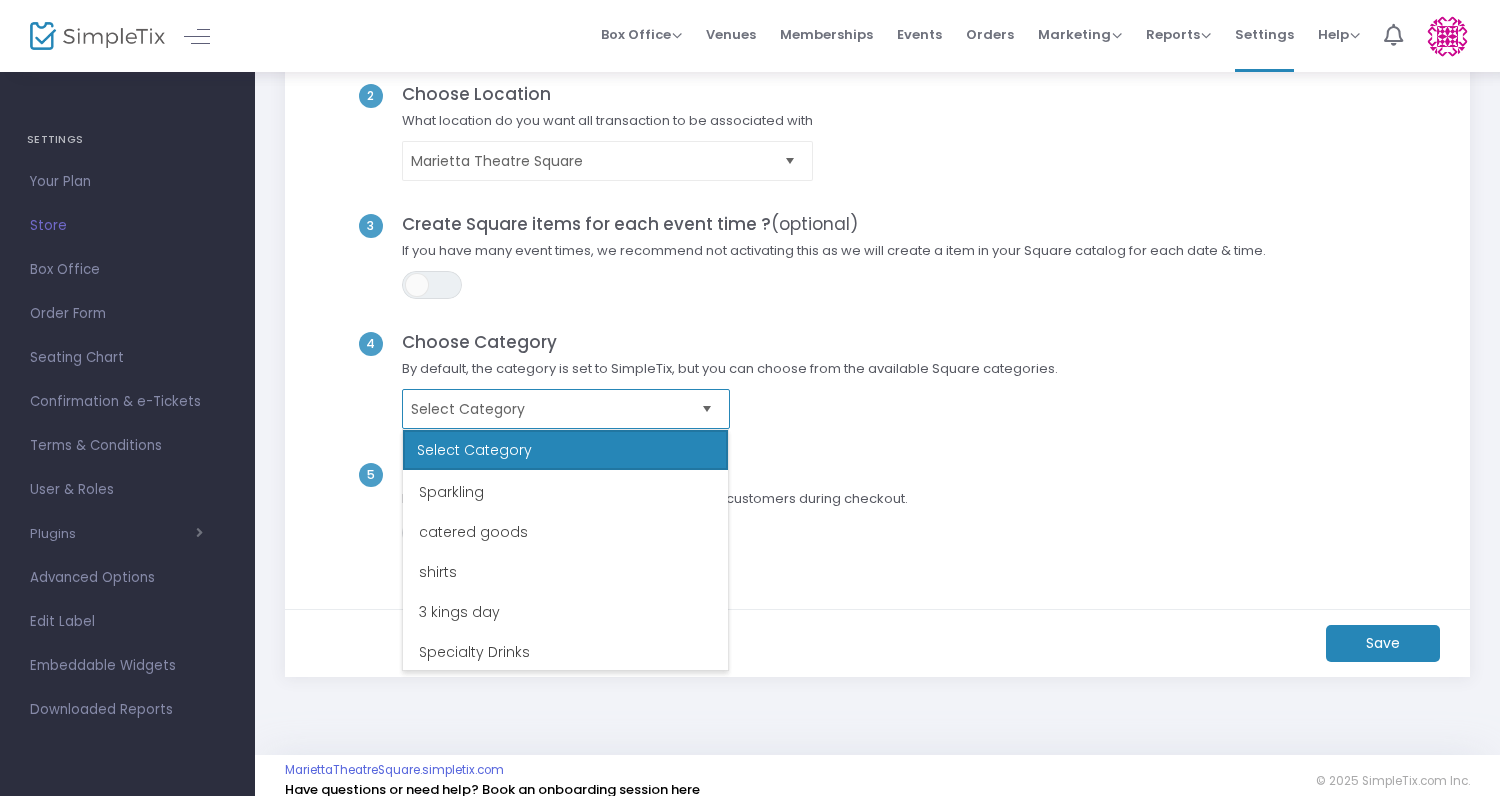 scroll, scrollTop: 640, scrollLeft: 0, axis: vertical 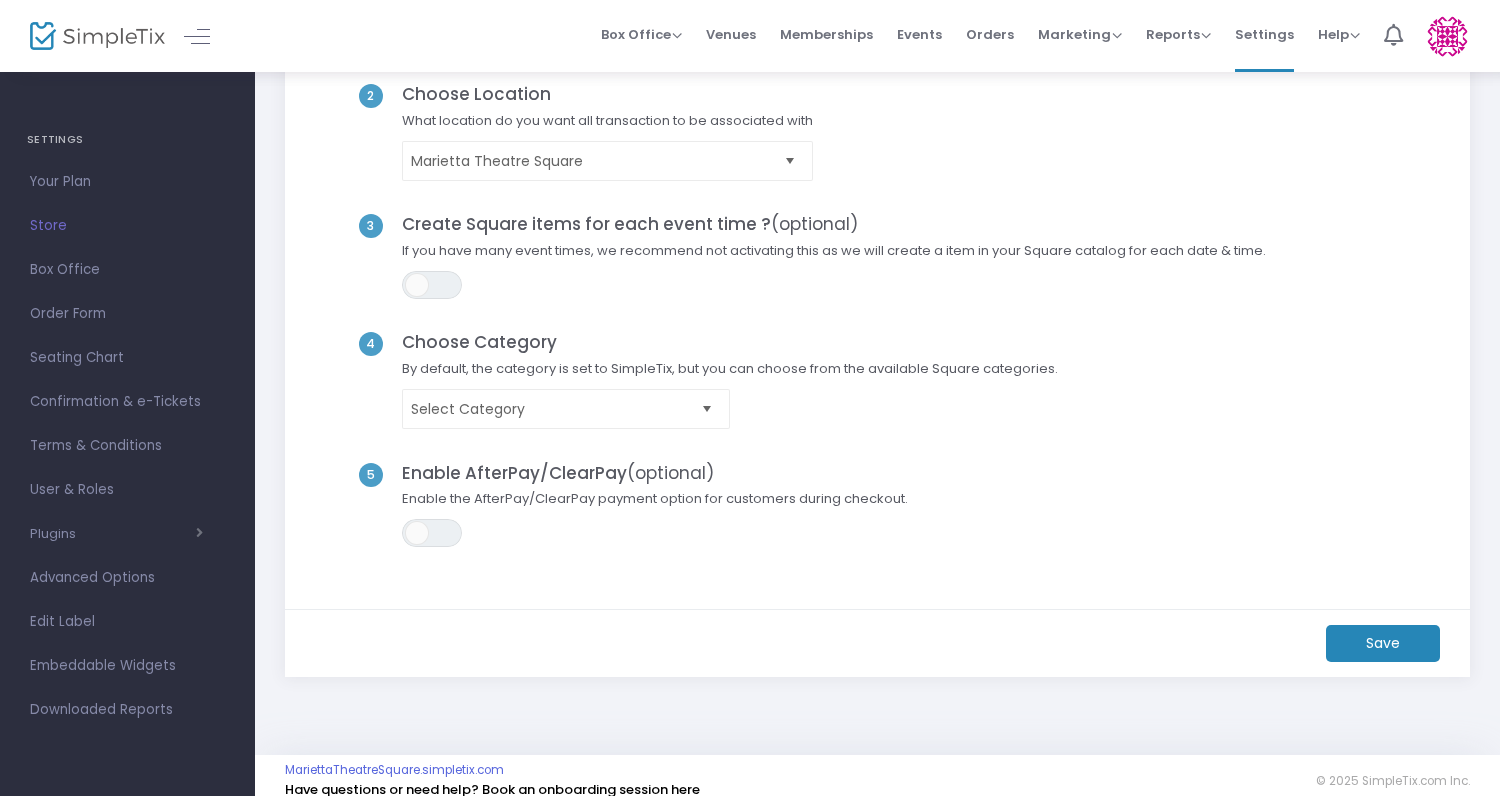 click on "Select Category" 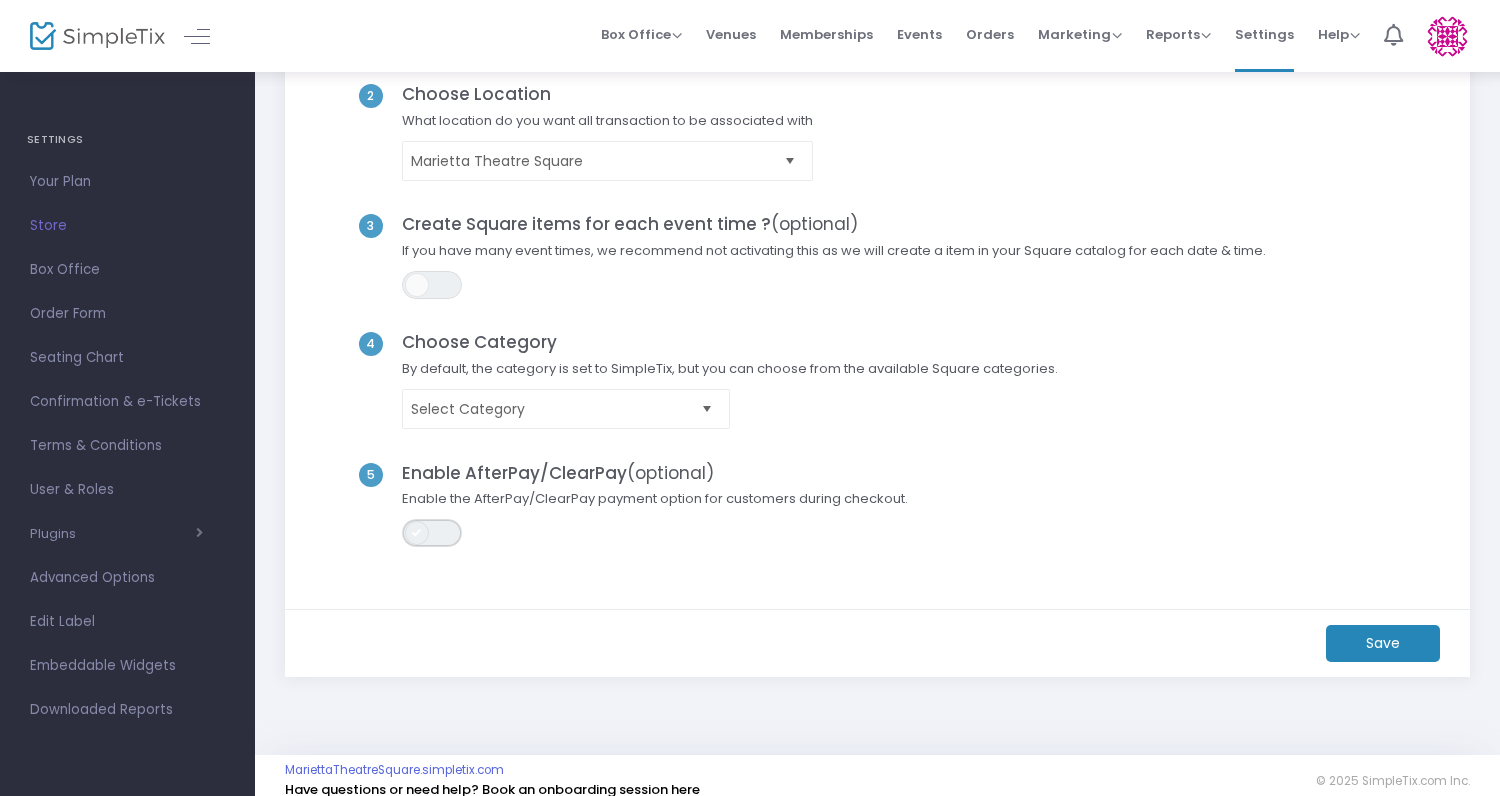 click on "ON OFF" at bounding box center [432, 533] 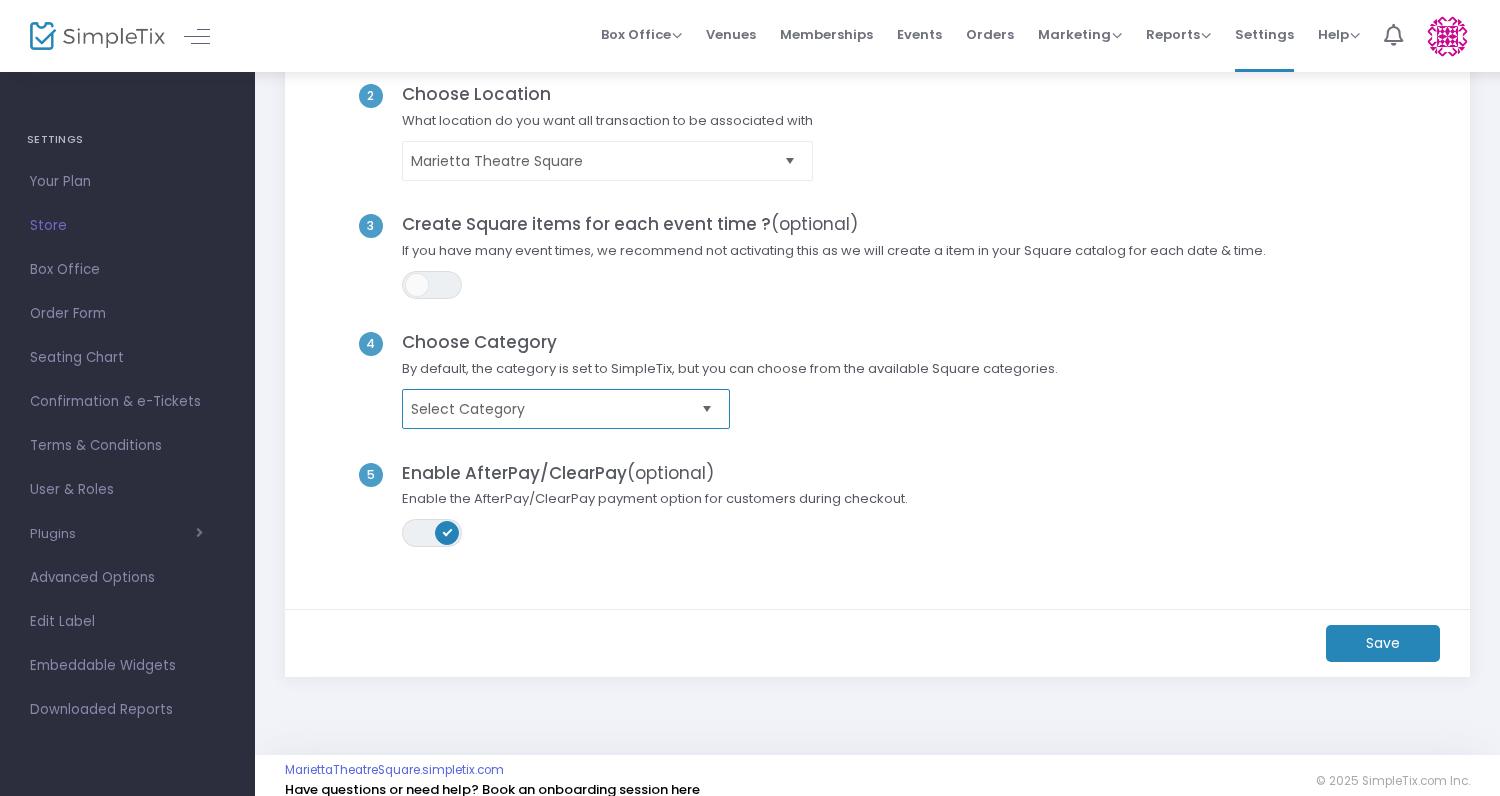 click on "Select Category" at bounding box center [552, 409] 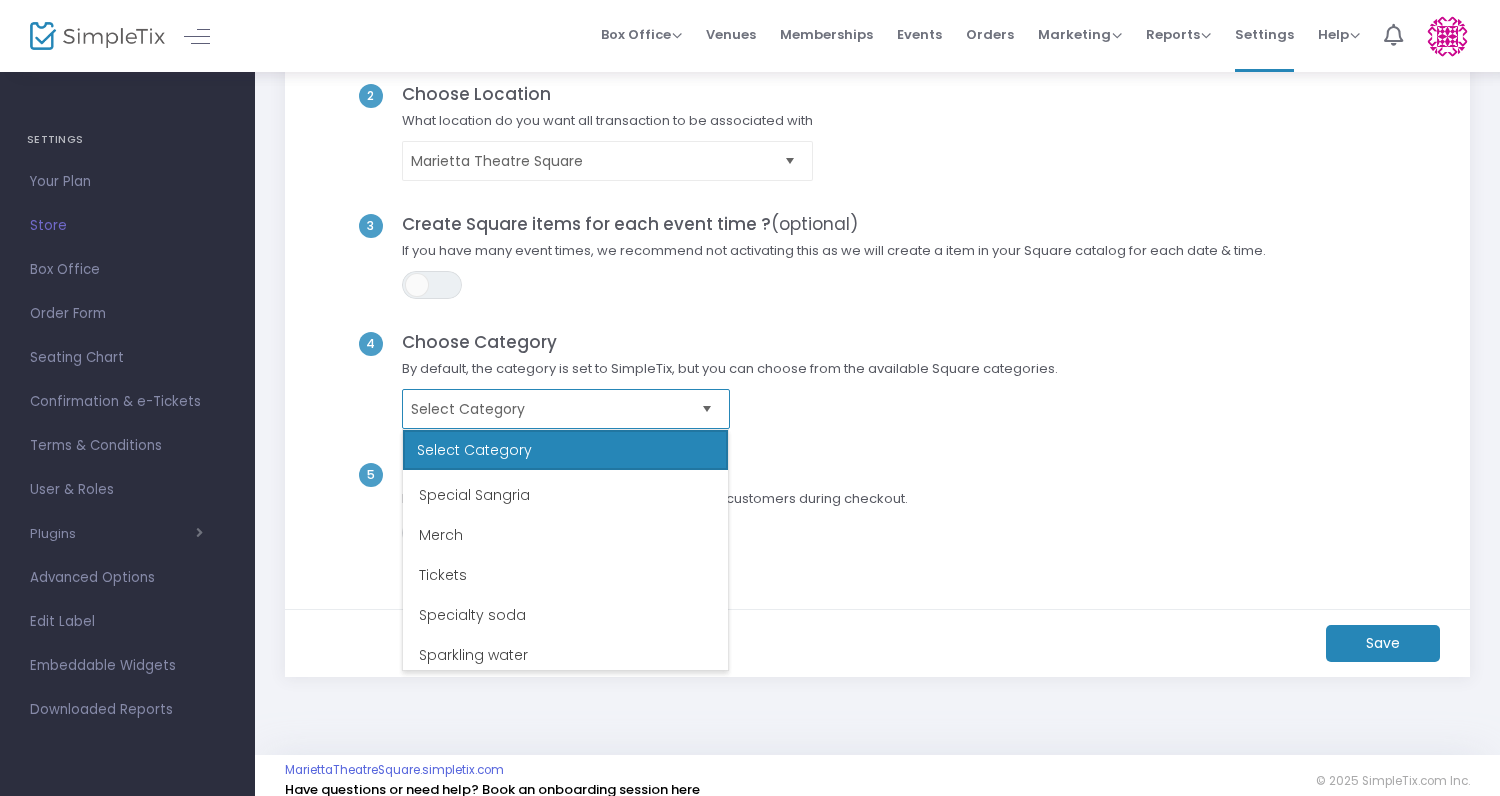 scroll, scrollTop: 389, scrollLeft: 0, axis: vertical 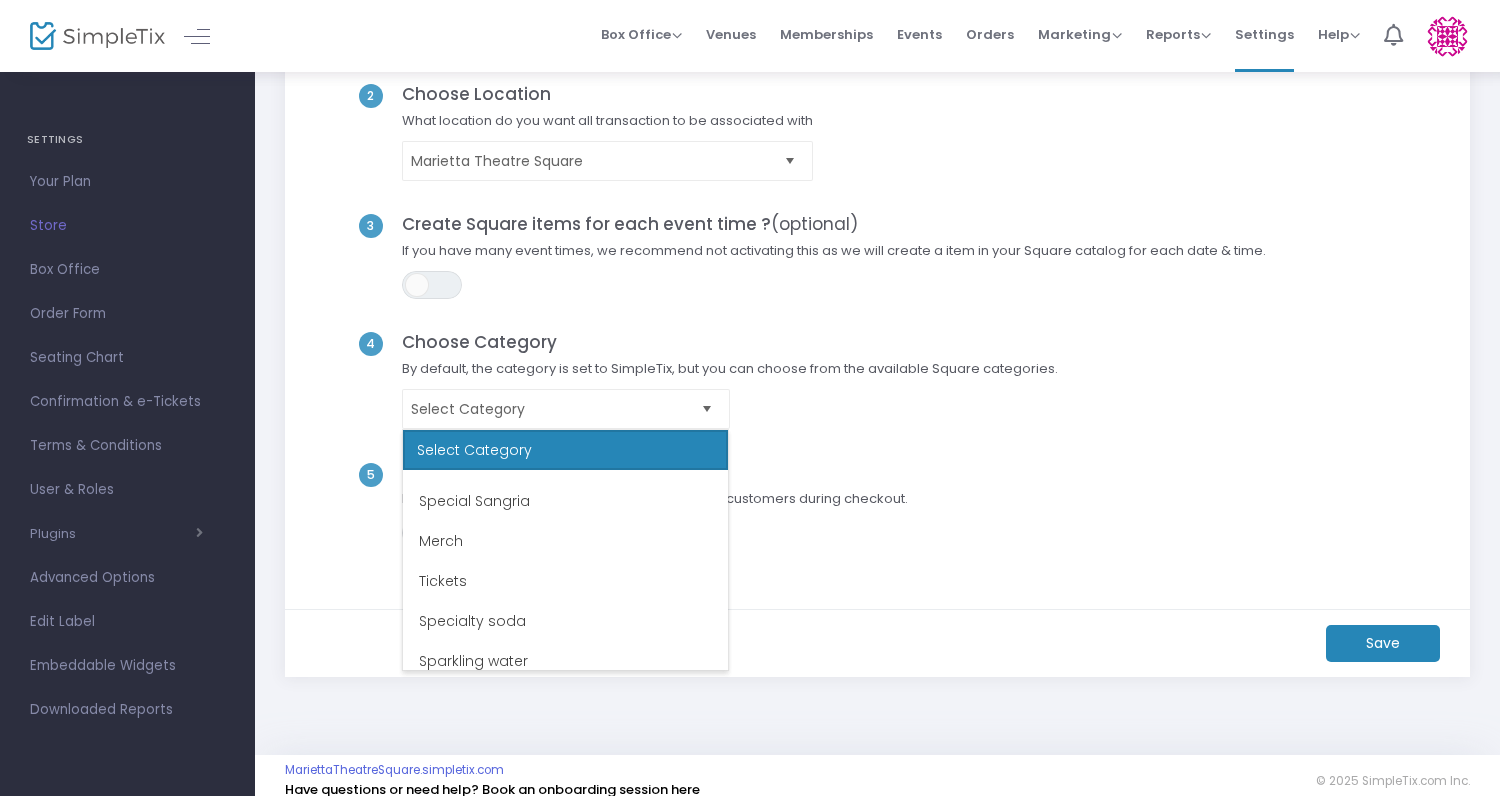 click on "4 Choose Category  By default, the category is set to SimpleTix, but you can choose from the available Square categories.   Select Category" 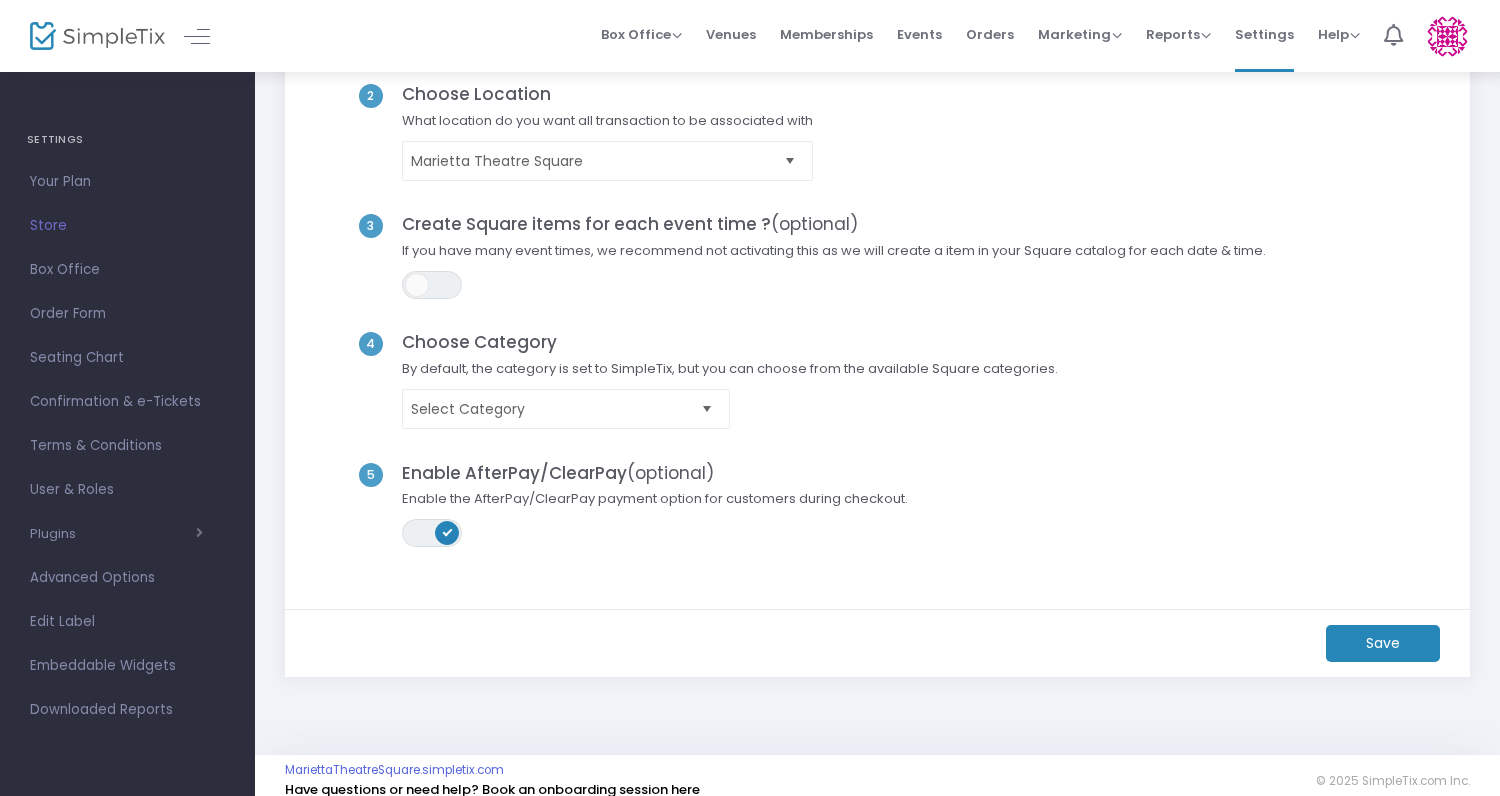 click on "Save" 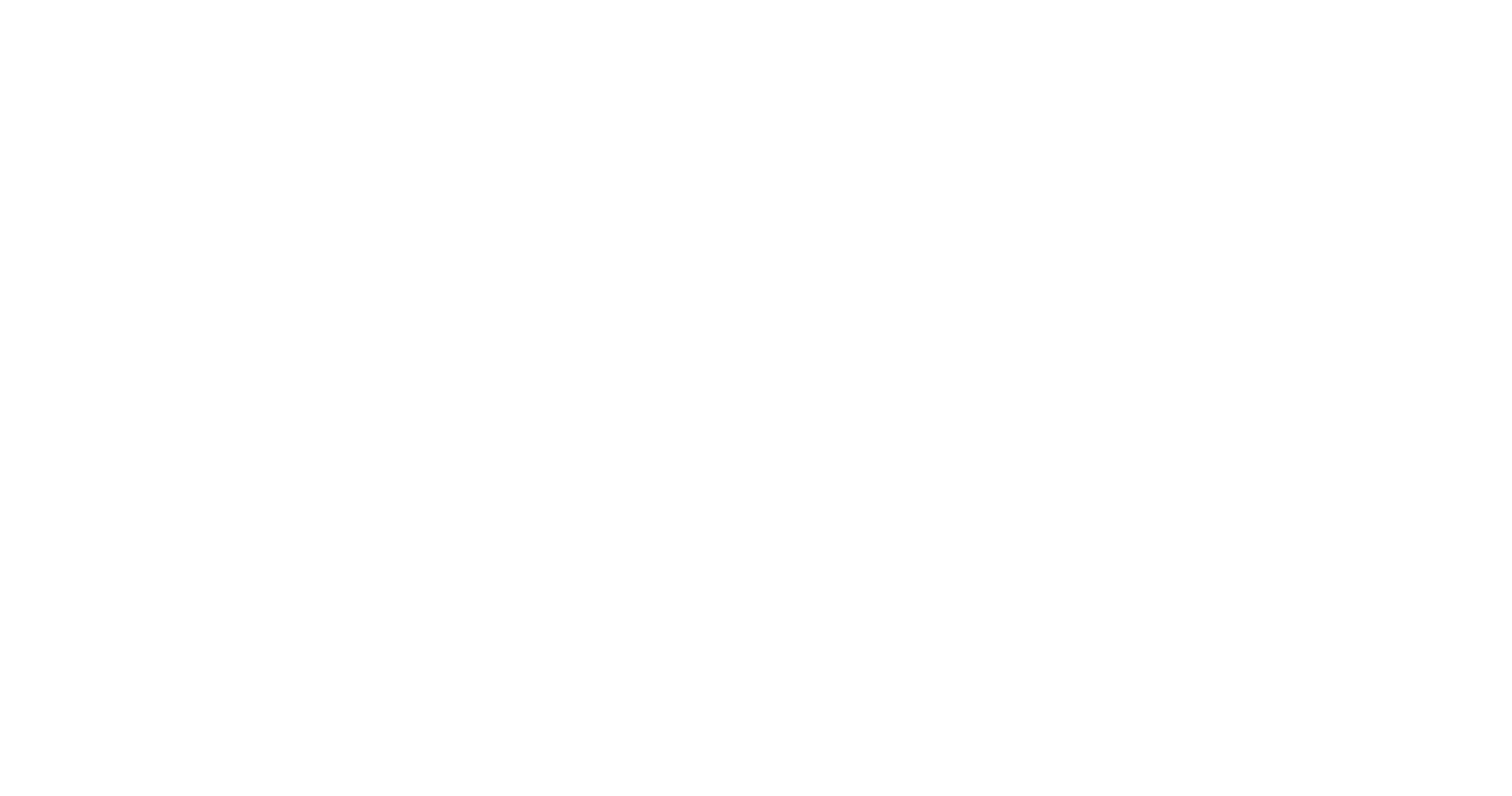 scroll, scrollTop: 0, scrollLeft: 0, axis: both 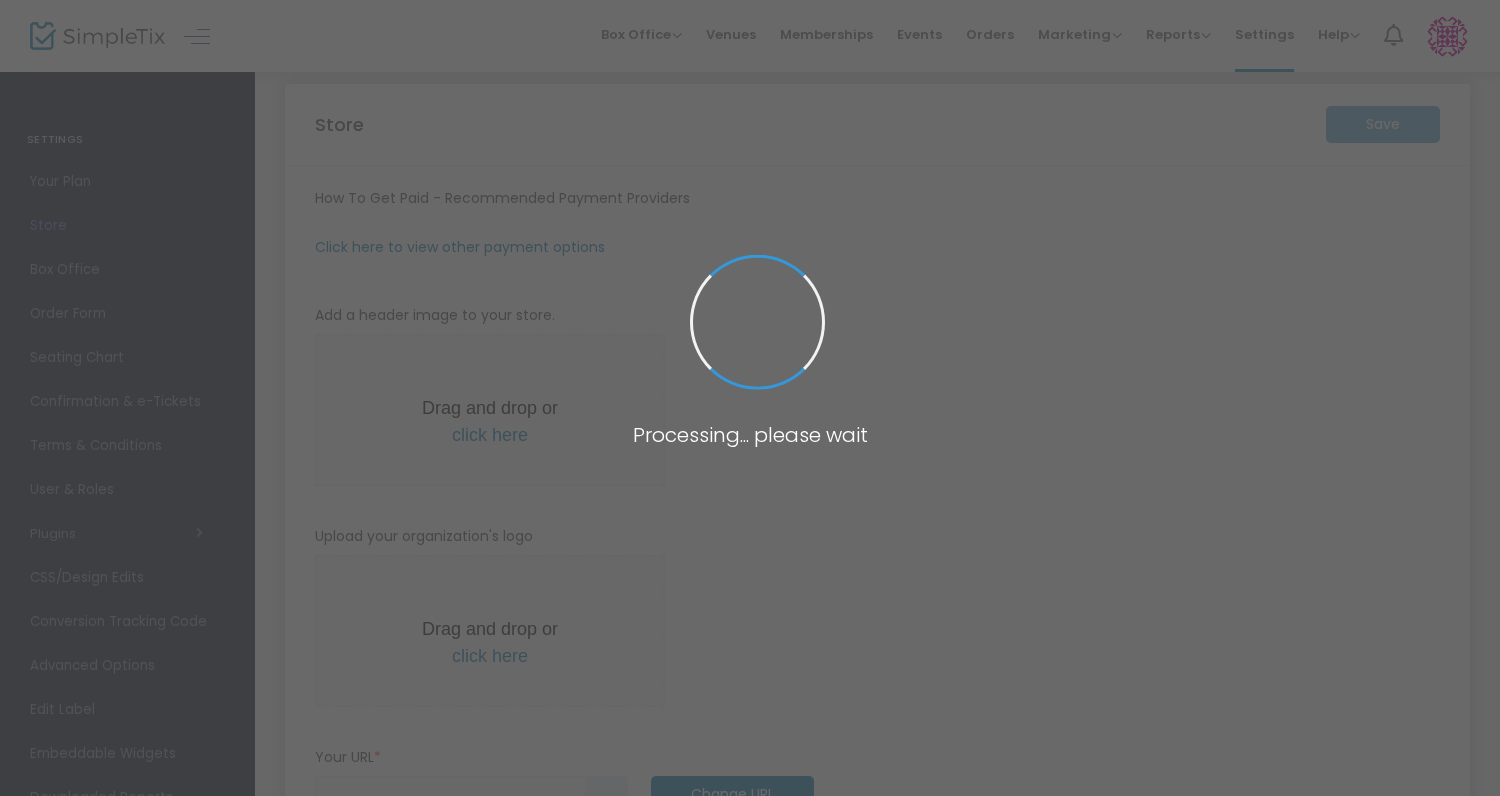 type on "https://MariettaTheatreSquare" 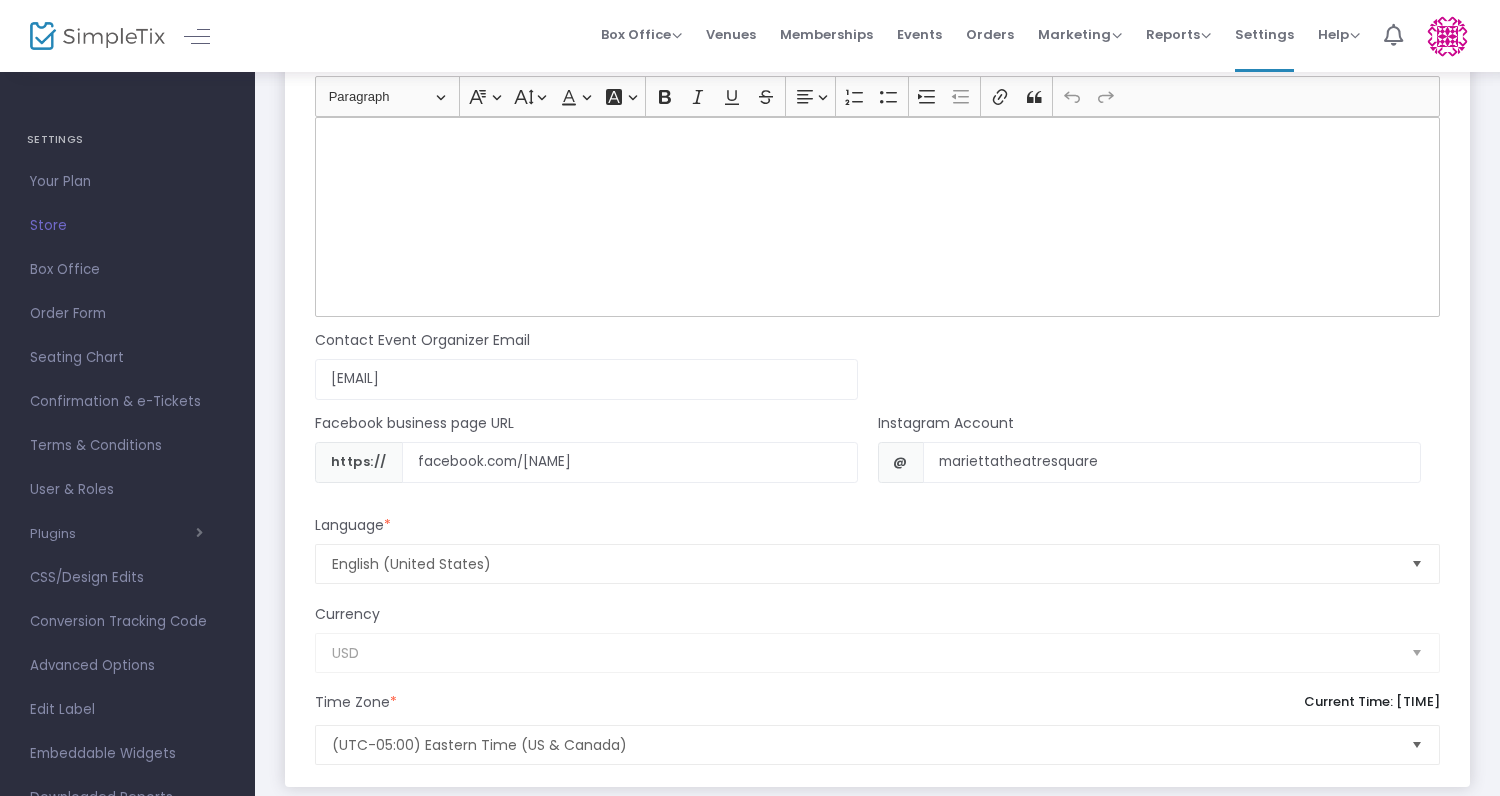 scroll, scrollTop: 1674, scrollLeft: 0, axis: vertical 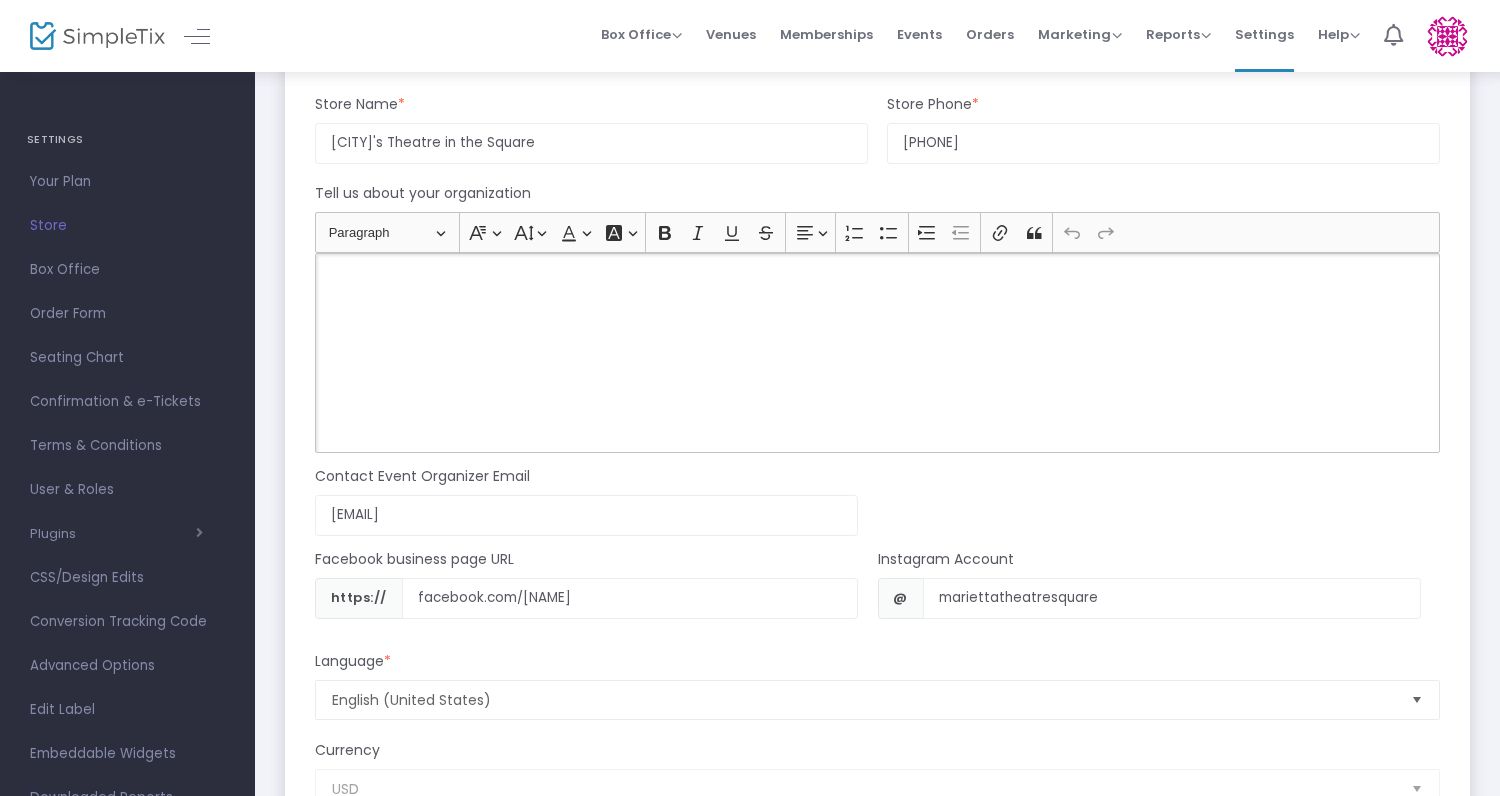 click 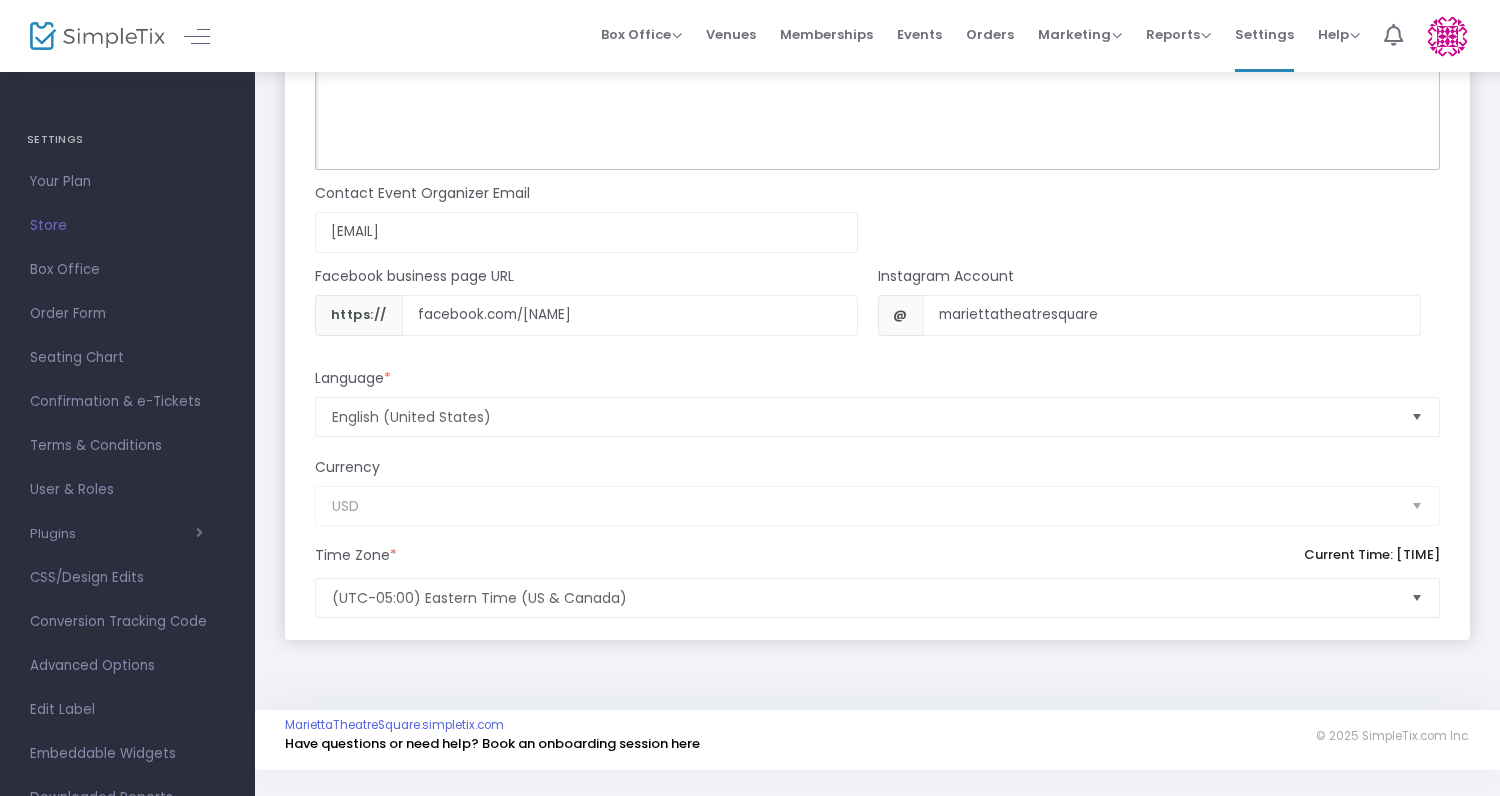 scroll, scrollTop: 1834, scrollLeft: 0, axis: vertical 